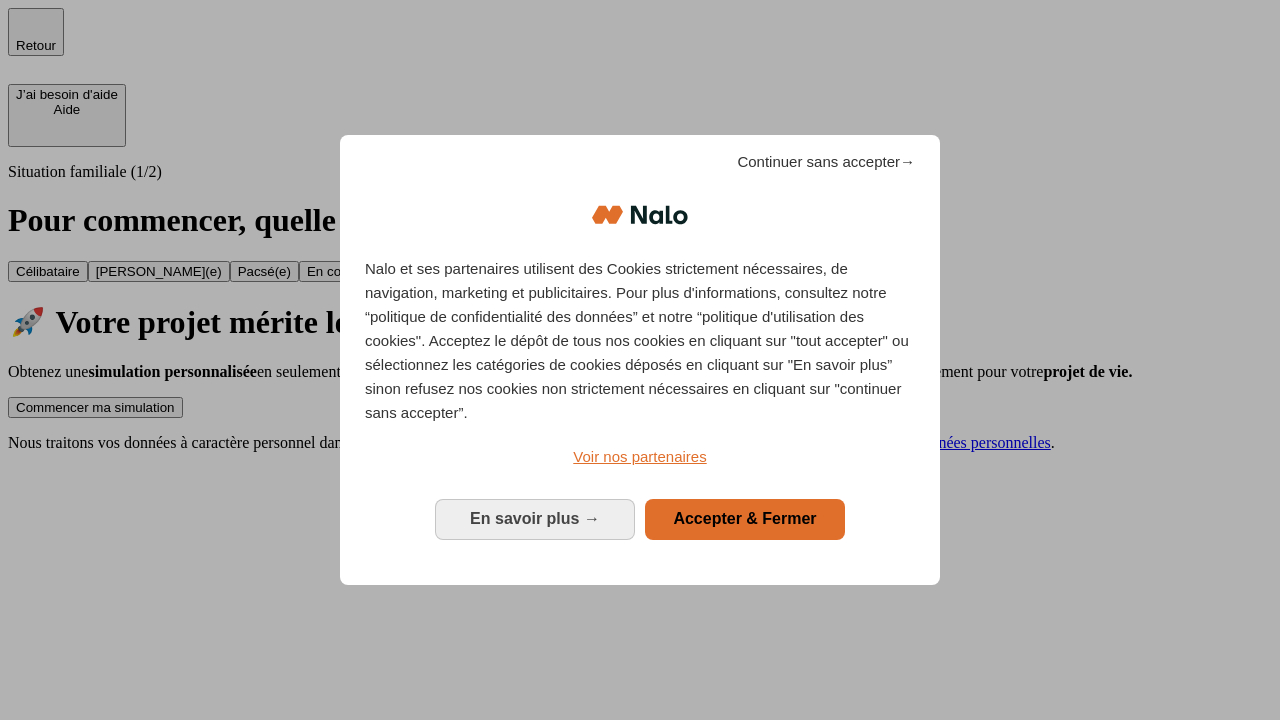 scroll, scrollTop: 0, scrollLeft: 0, axis: both 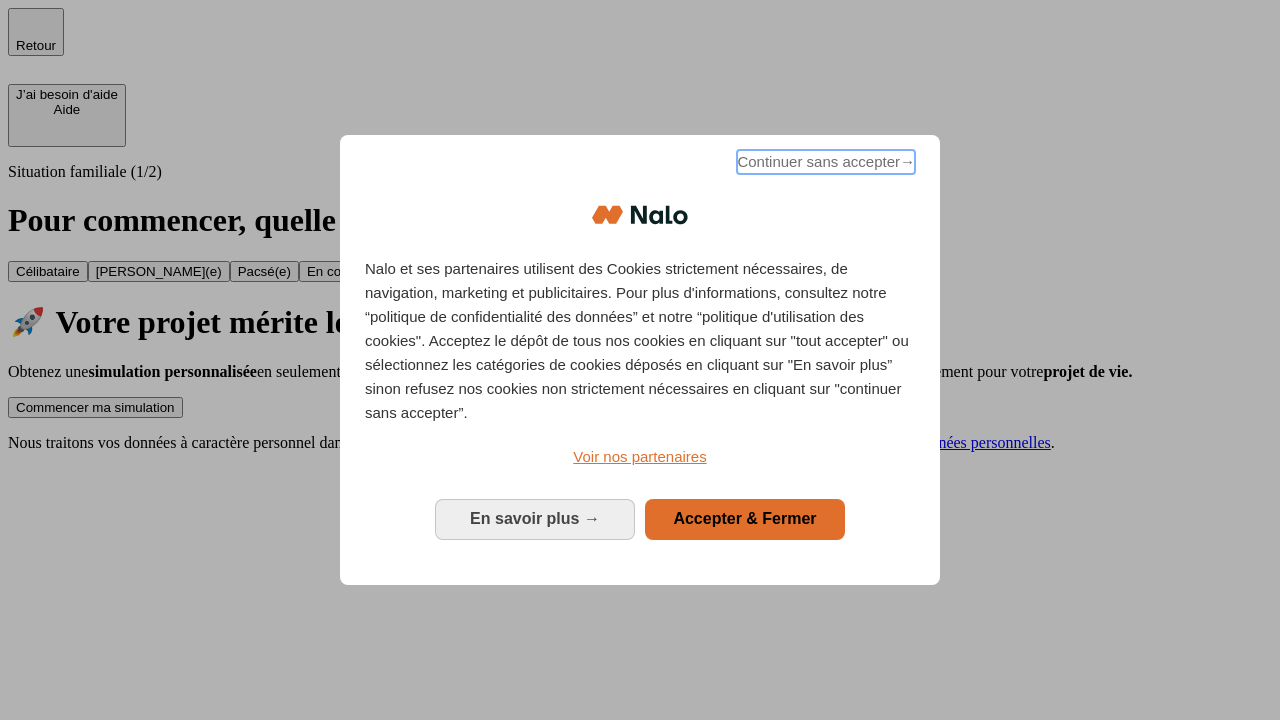 click on "Continuer sans accepter  →" at bounding box center (826, 162) 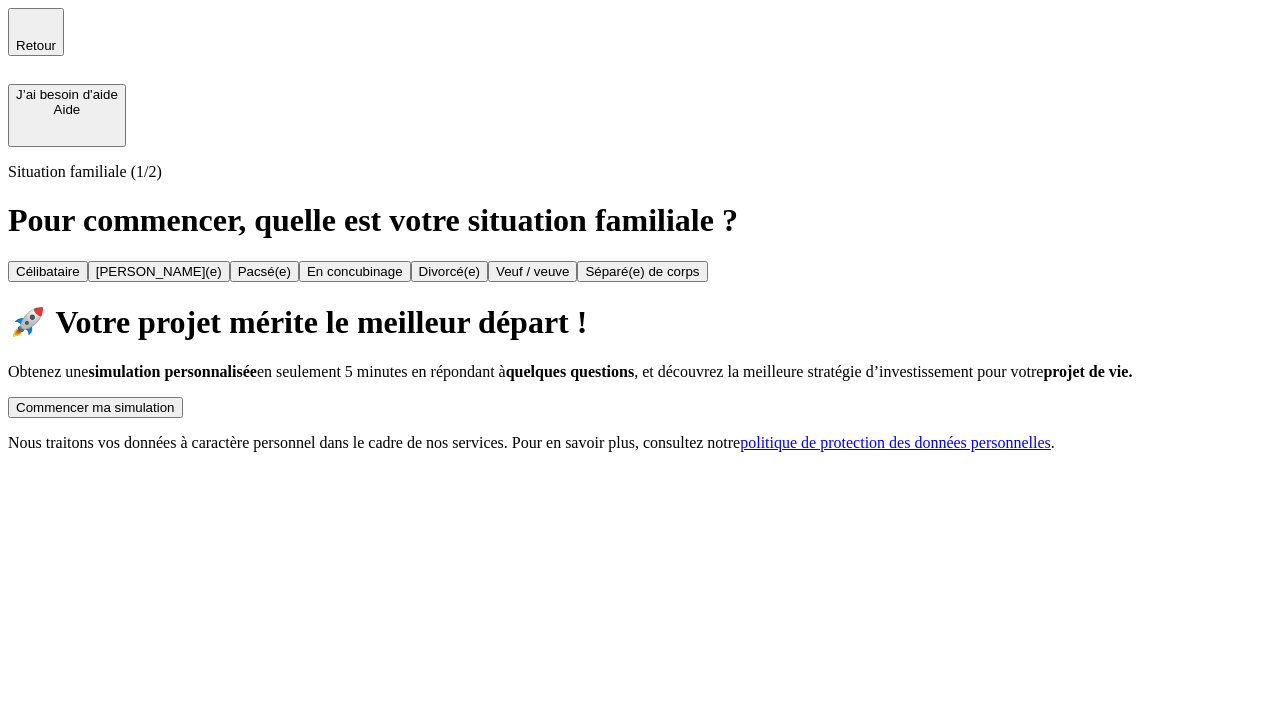click on "Commencer ma simulation" at bounding box center [95, 407] 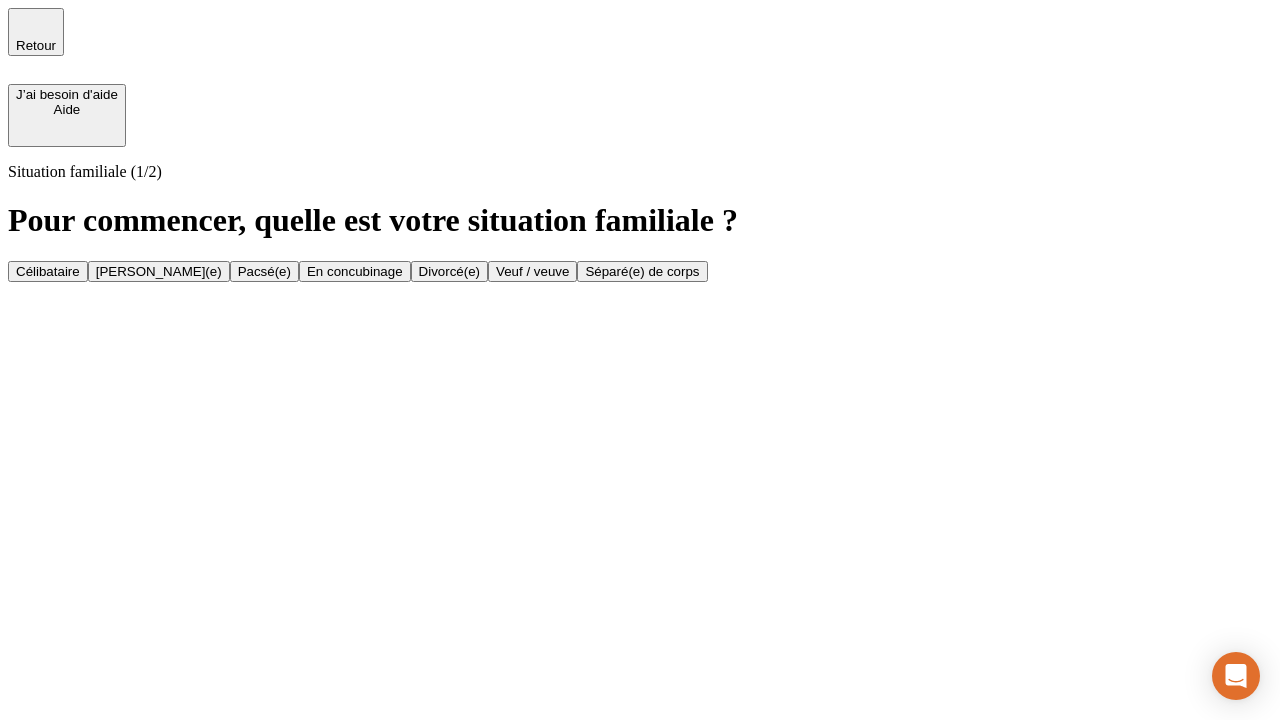 click on "[PERSON_NAME](e)" at bounding box center [159, 271] 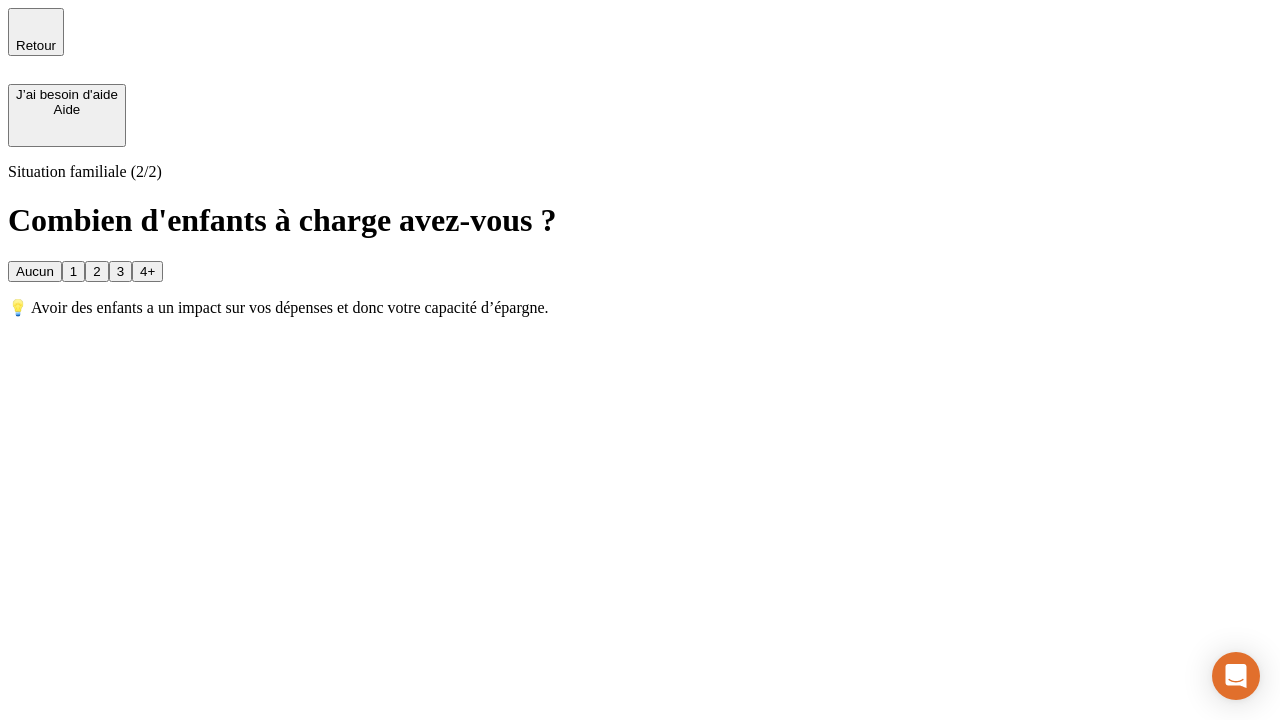 click on "1" at bounding box center (73, 271) 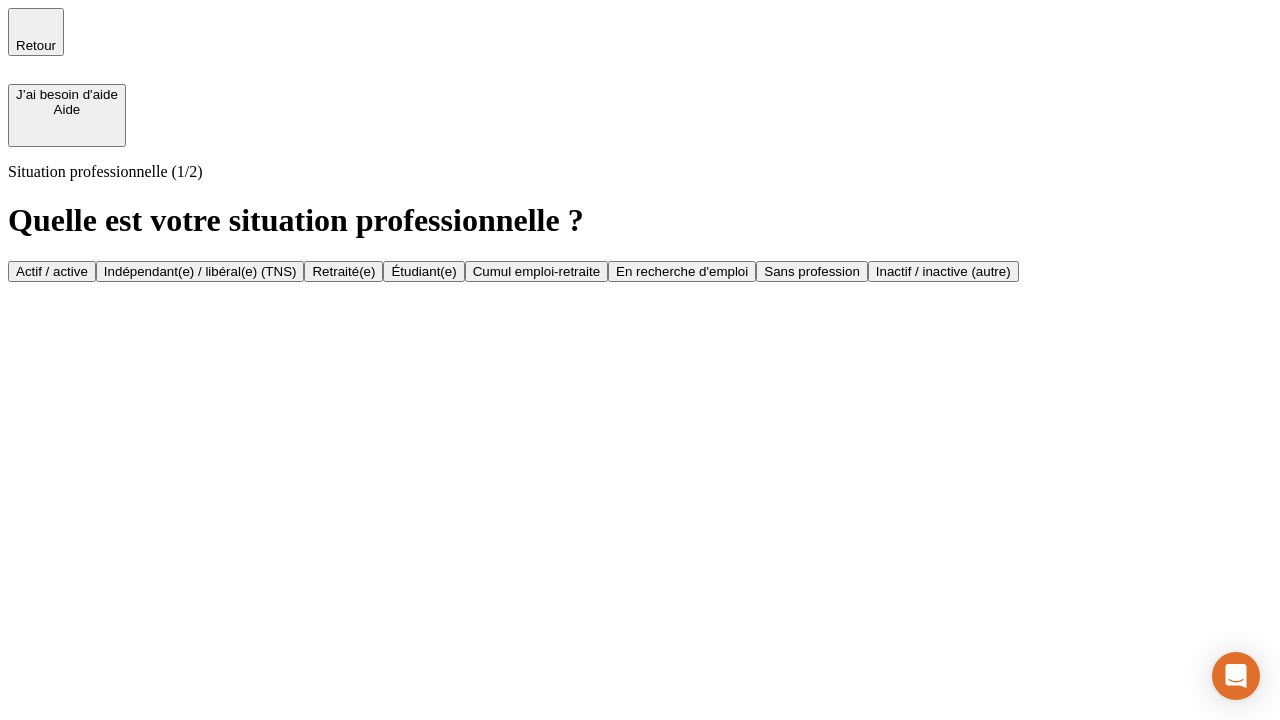 click on "Actif / active" at bounding box center [52, 271] 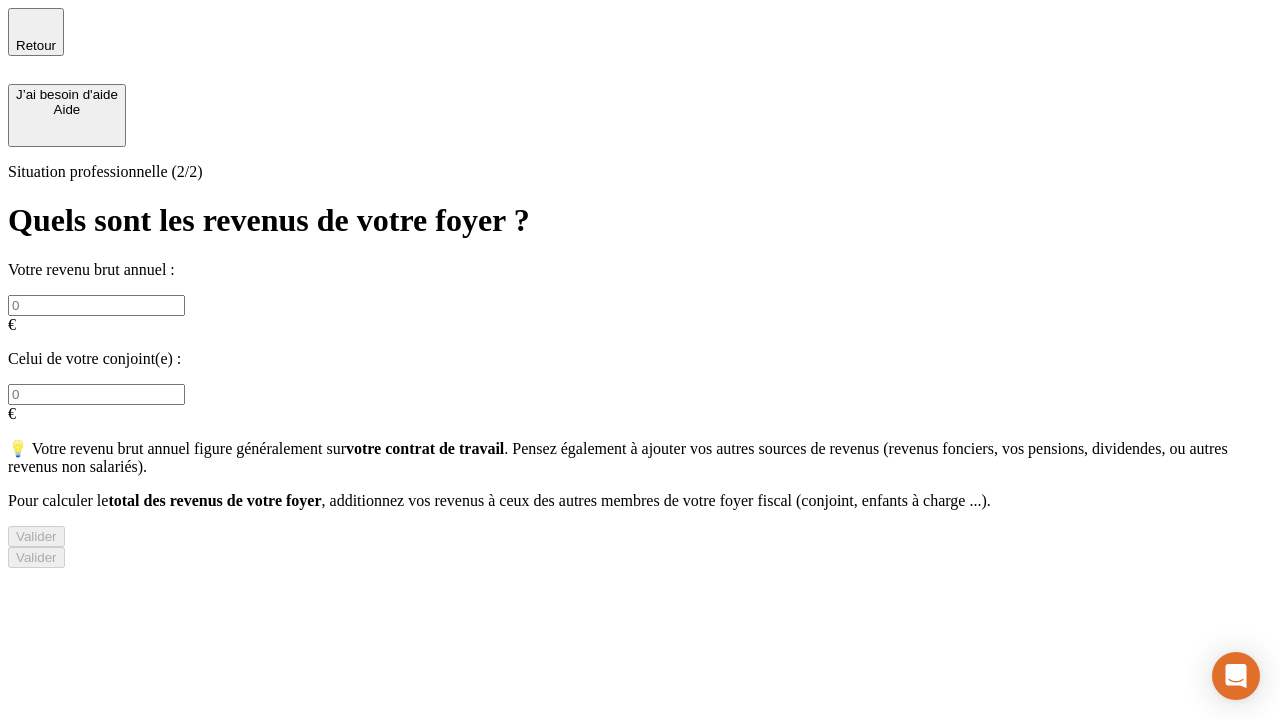 click at bounding box center (96, 305) 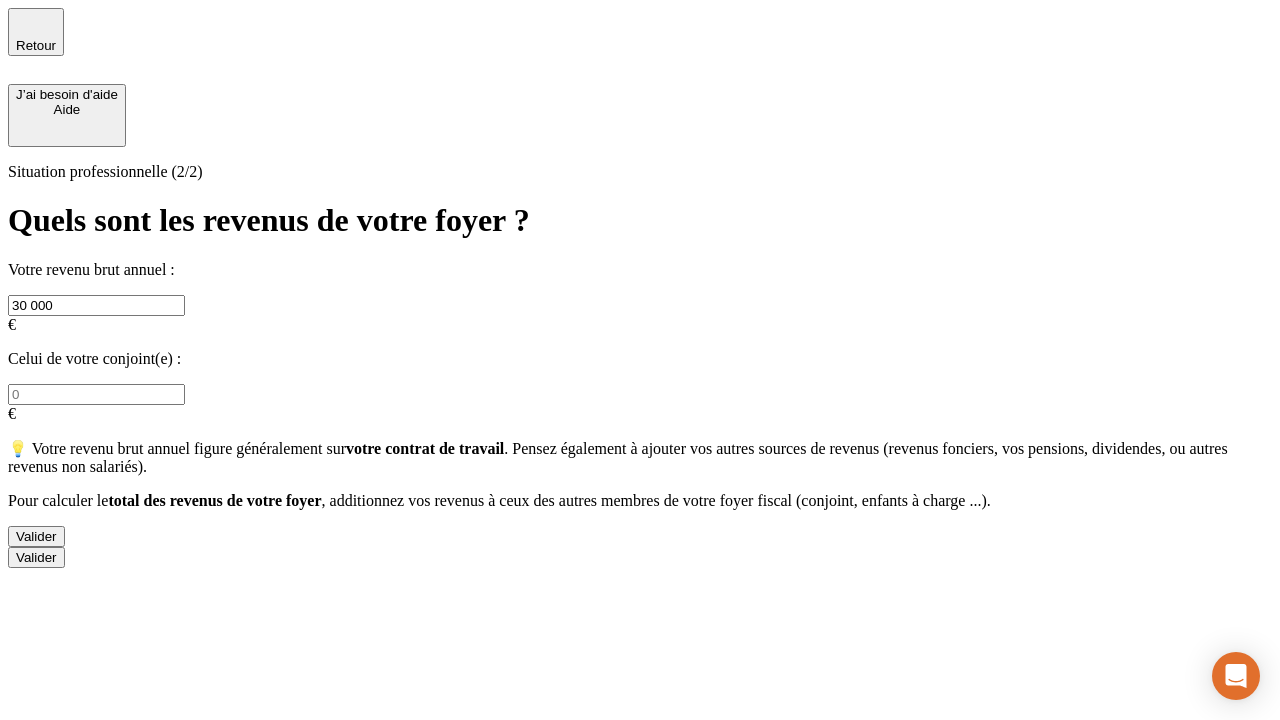 type on "30 000" 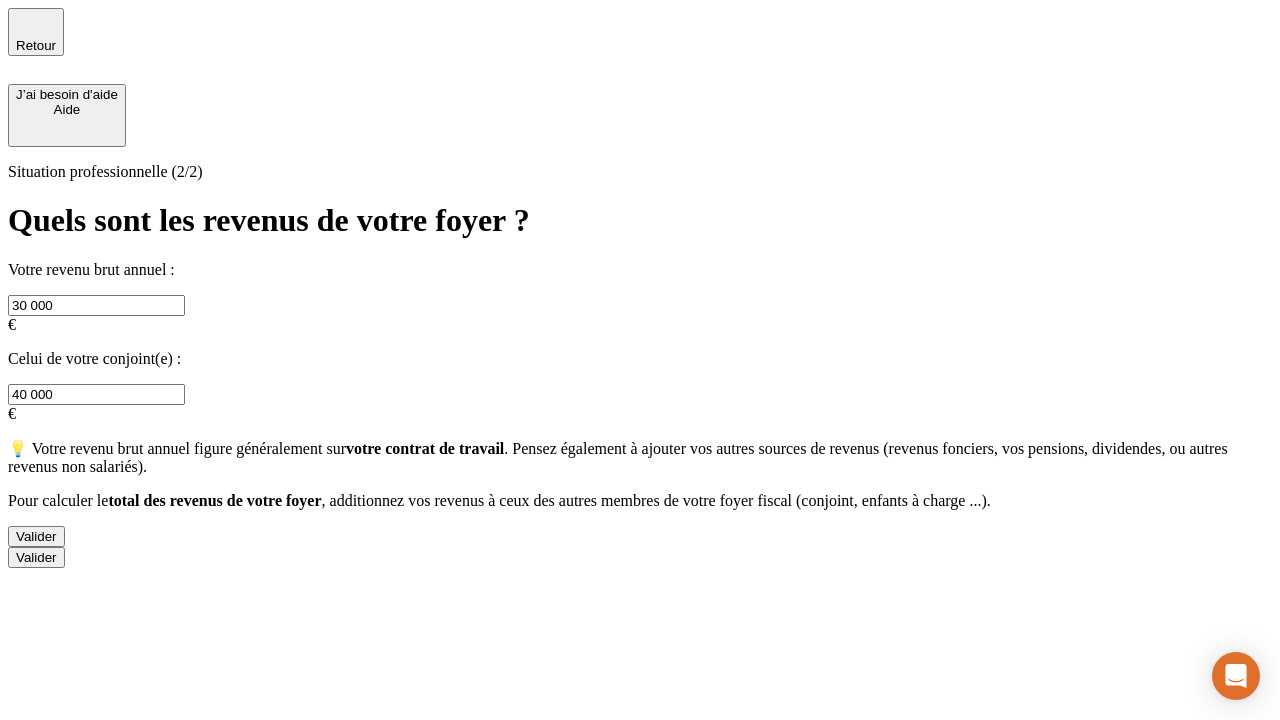 click on "Valider" at bounding box center (36, 536) 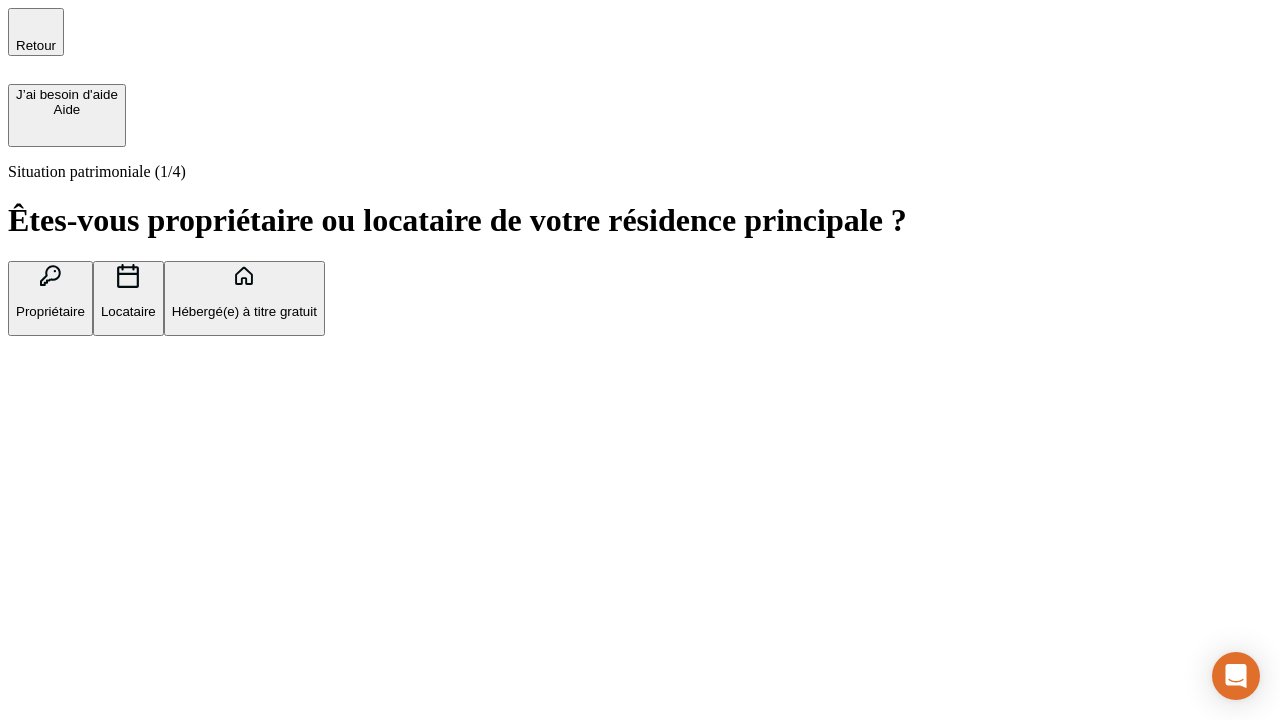 click on "Propriétaire" at bounding box center [50, 311] 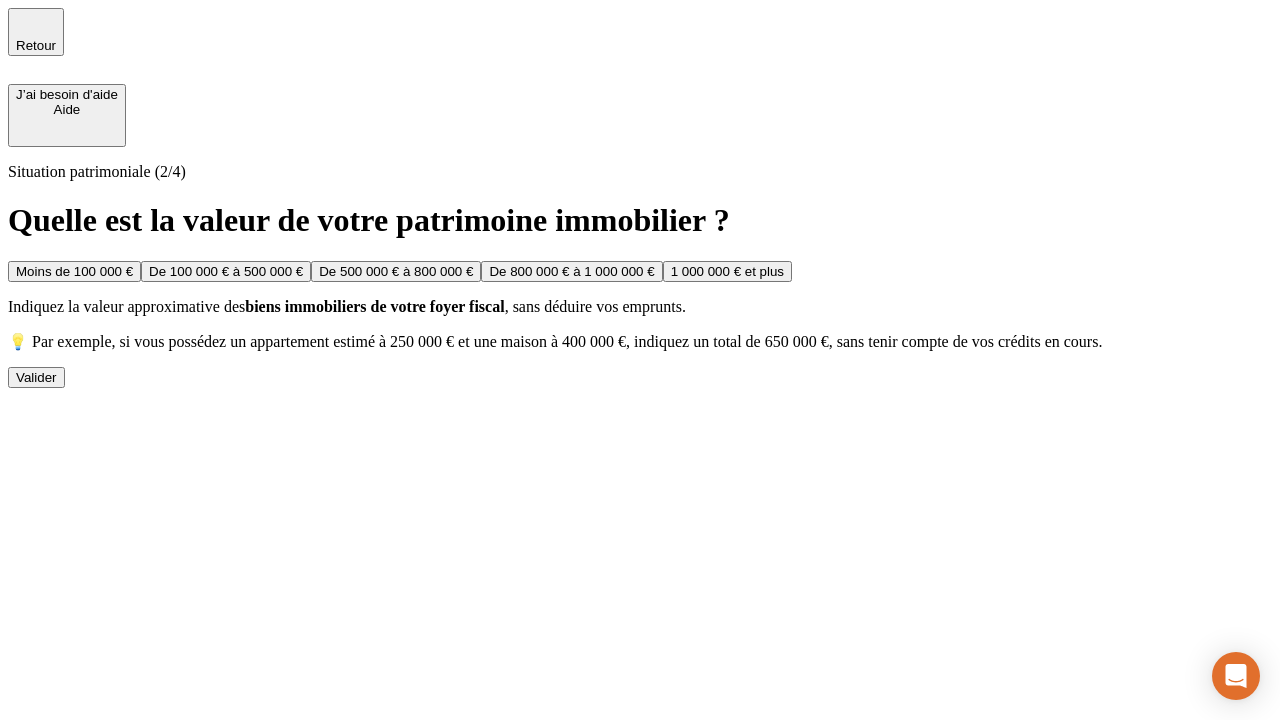 click on "De 100 000 € à 500 000 €" at bounding box center [226, 271] 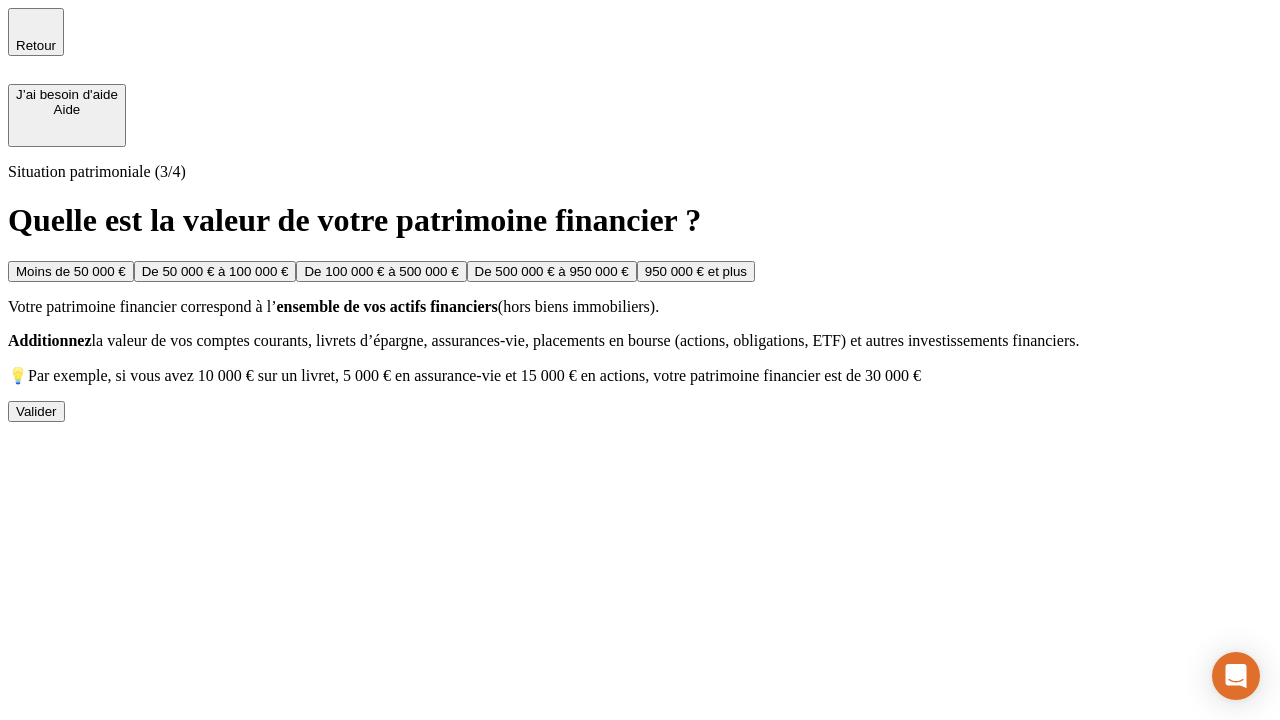 click on "Moins de 50 000 €" at bounding box center [71, 271] 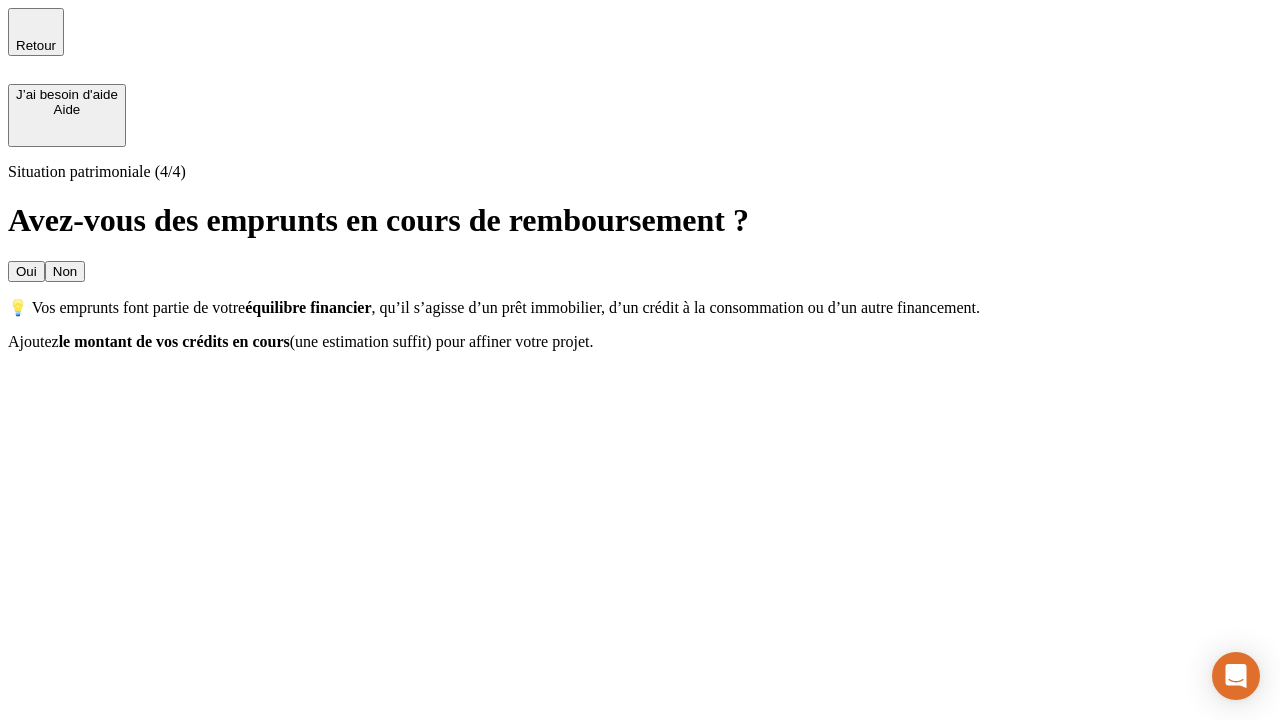 click on "Oui" at bounding box center [26, 271] 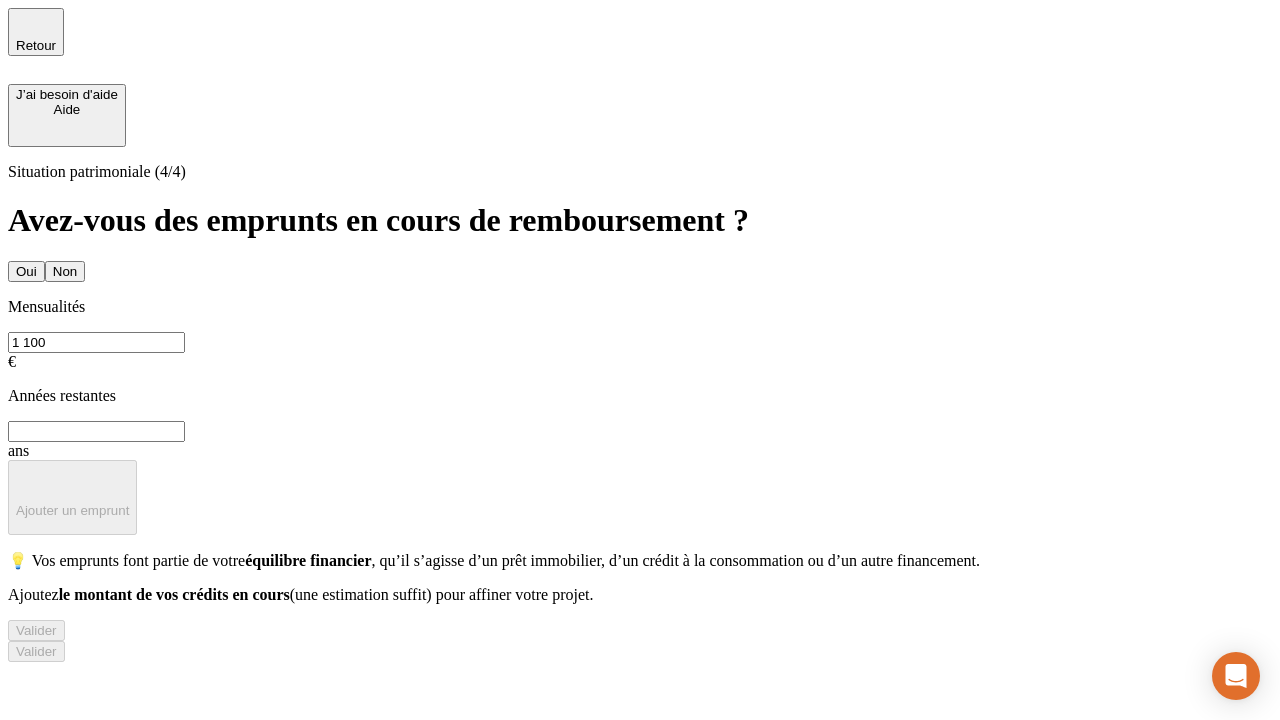 type on "1 100" 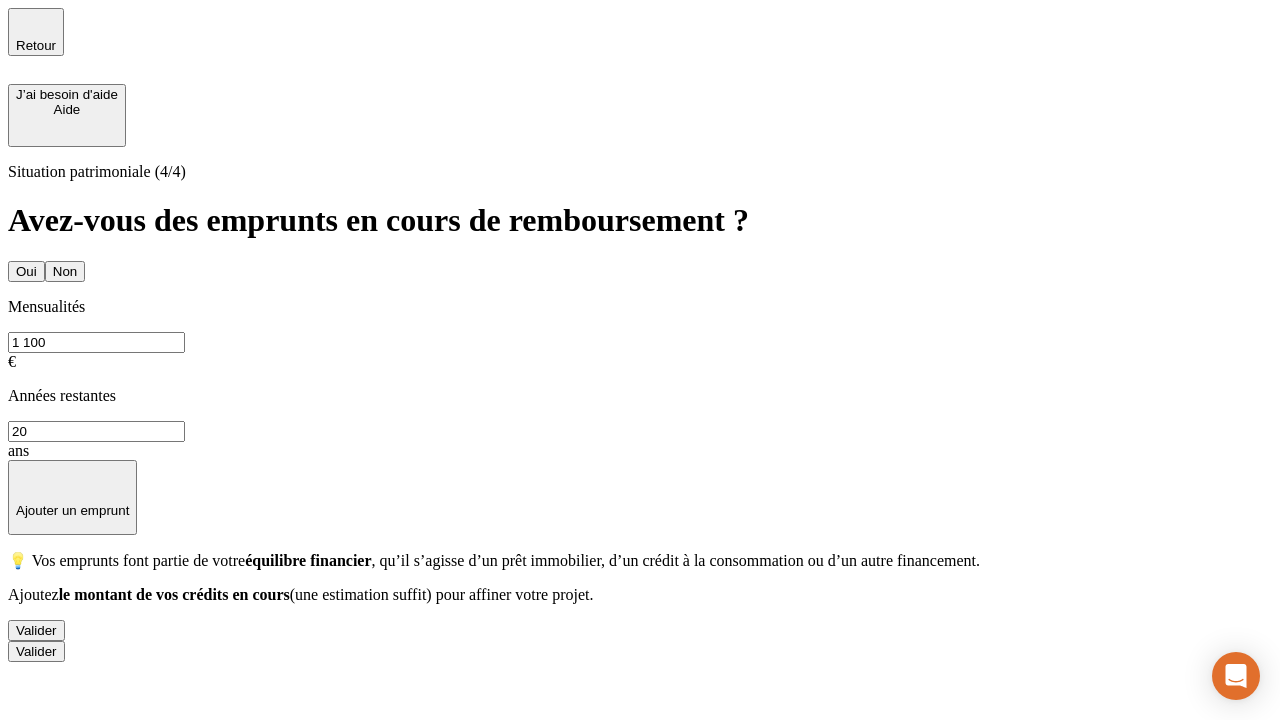 click on "Valider" at bounding box center [36, 630] 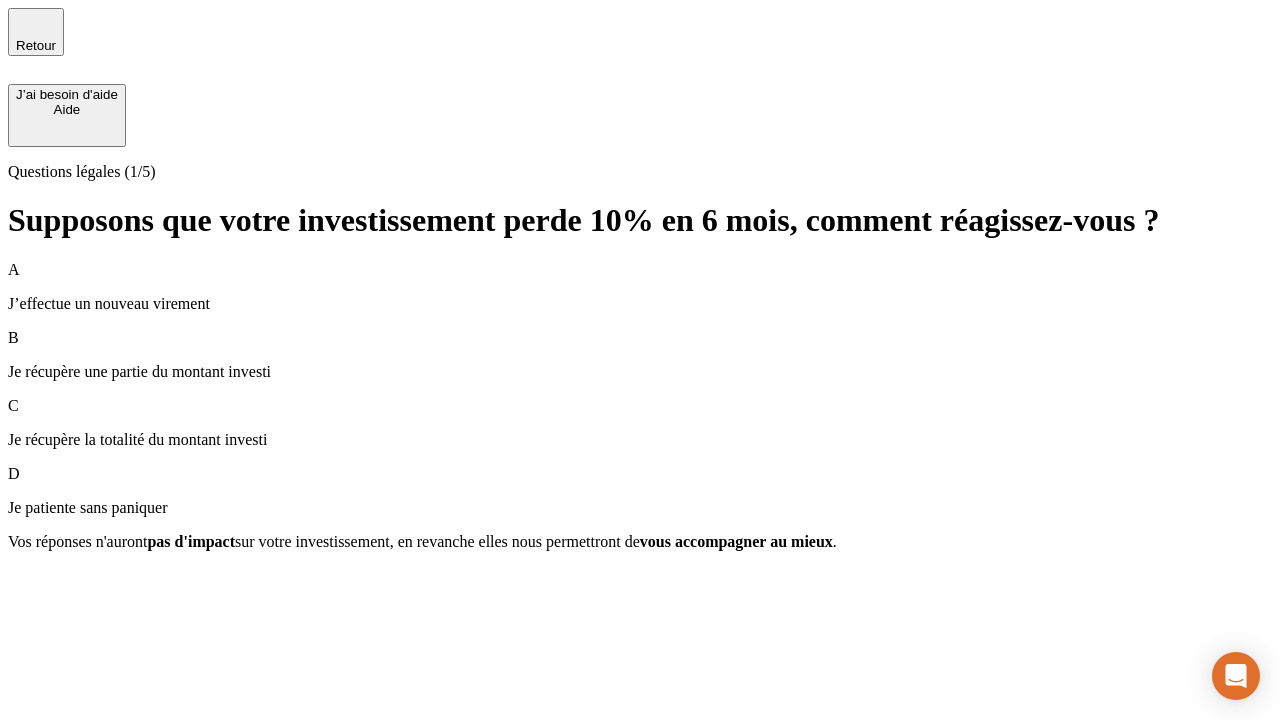 click on "Je récupère une partie du montant investi" at bounding box center [640, 372] 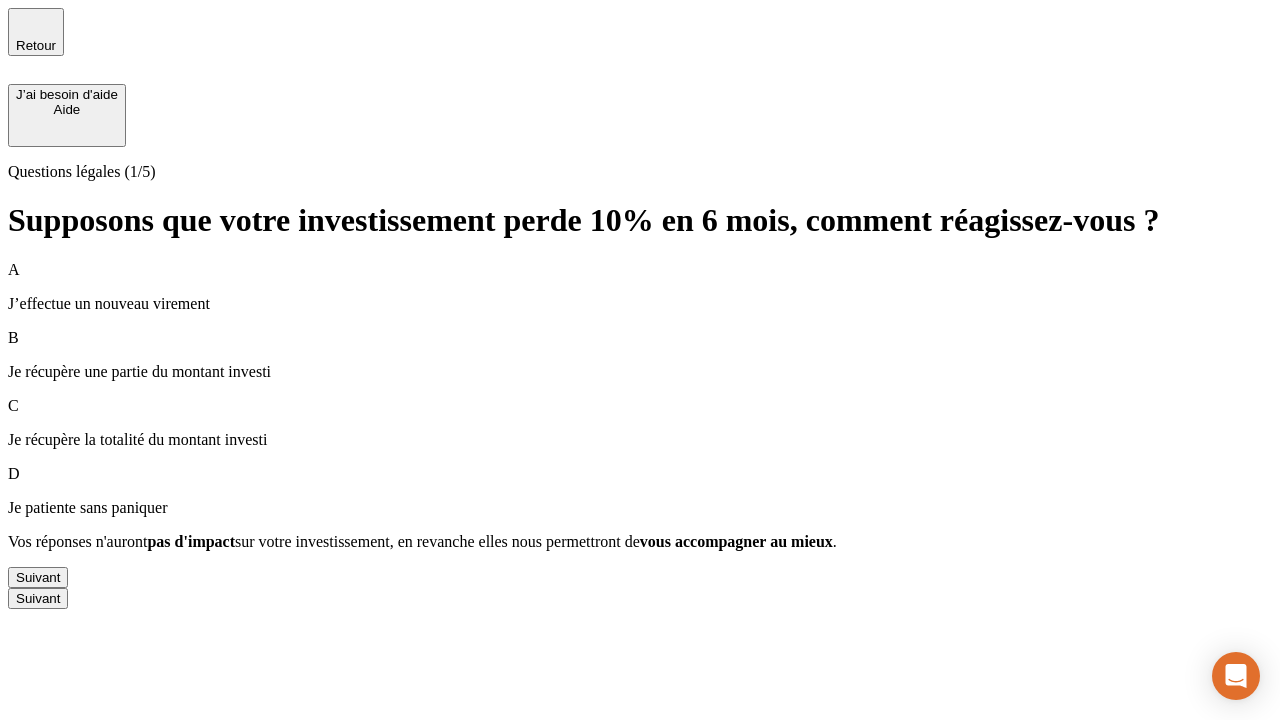 click on "Suivant" at bounding box center [38, 577] 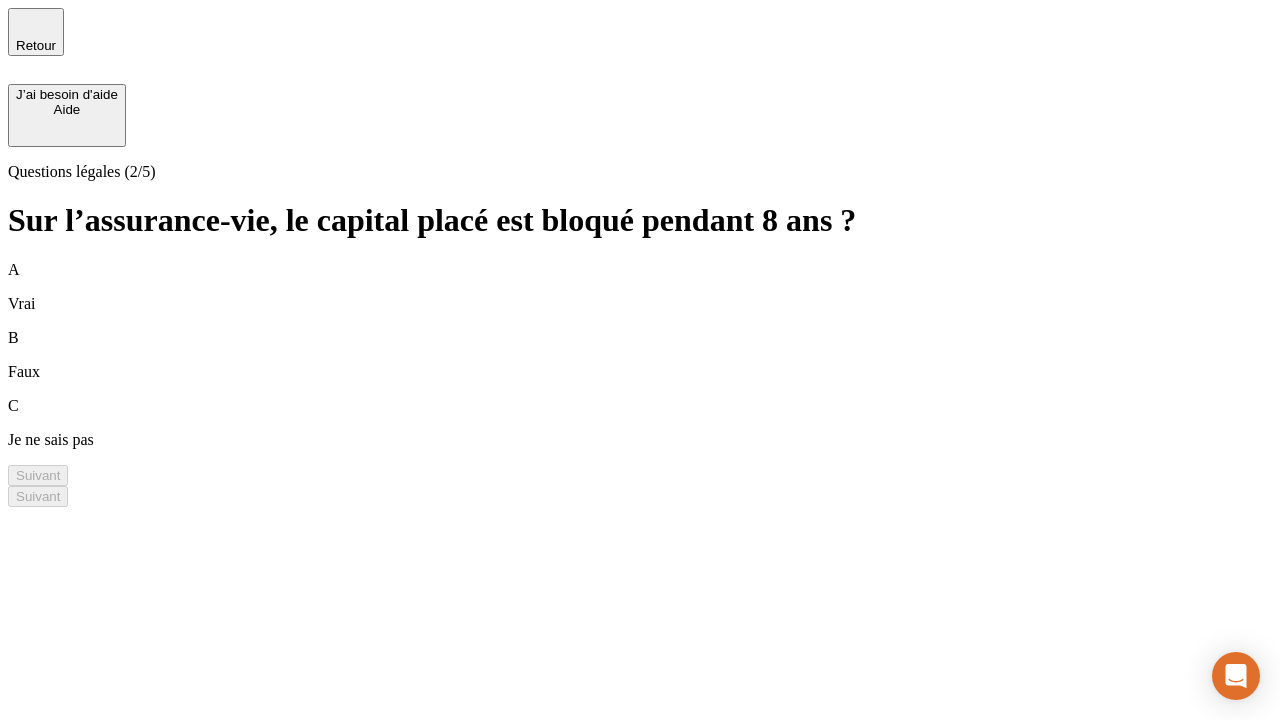 click on "A Vrai" at bounding box center [640, 287] 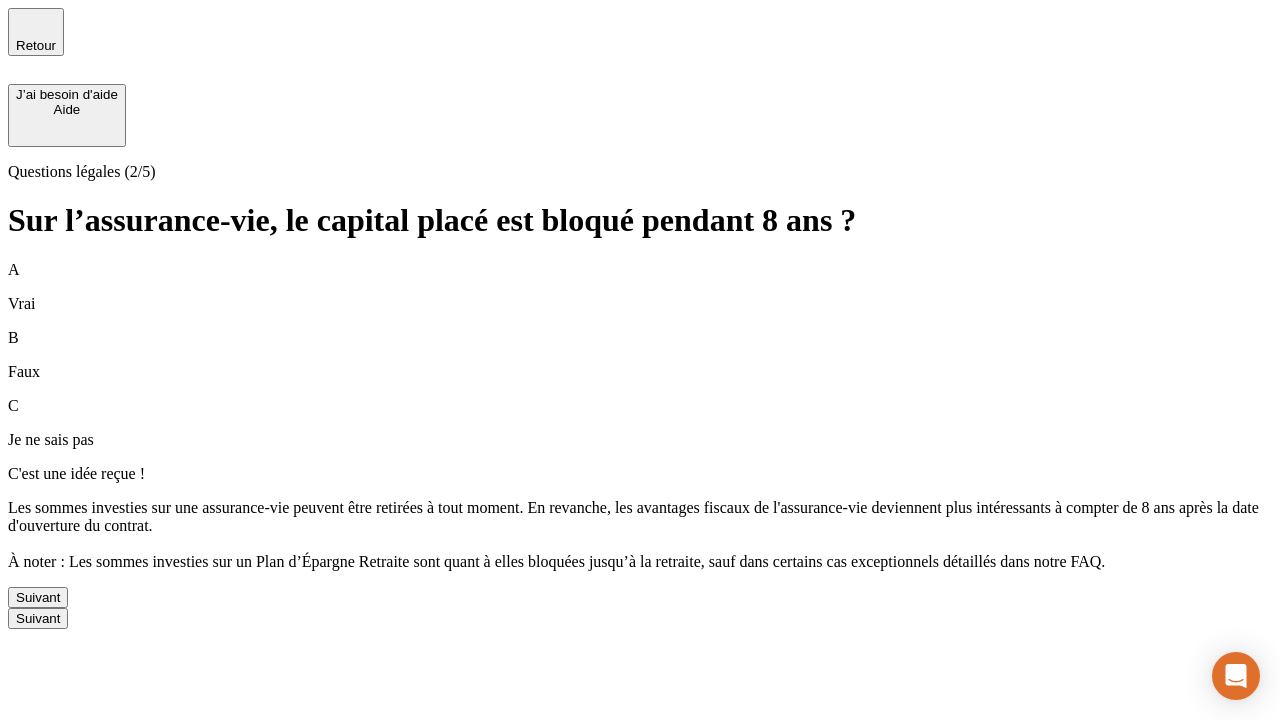 click on "Suivant" at bounding box center [38, 597] 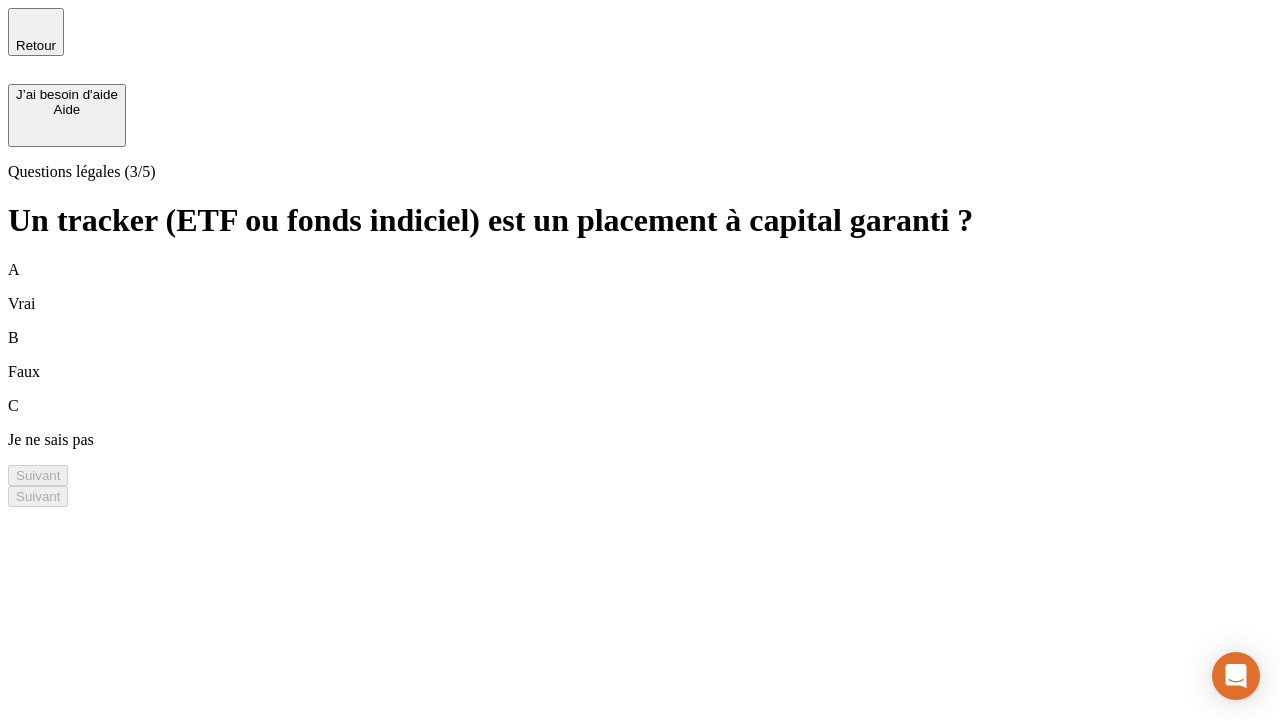 click on "B Faux" at bounding box center [640, 355] 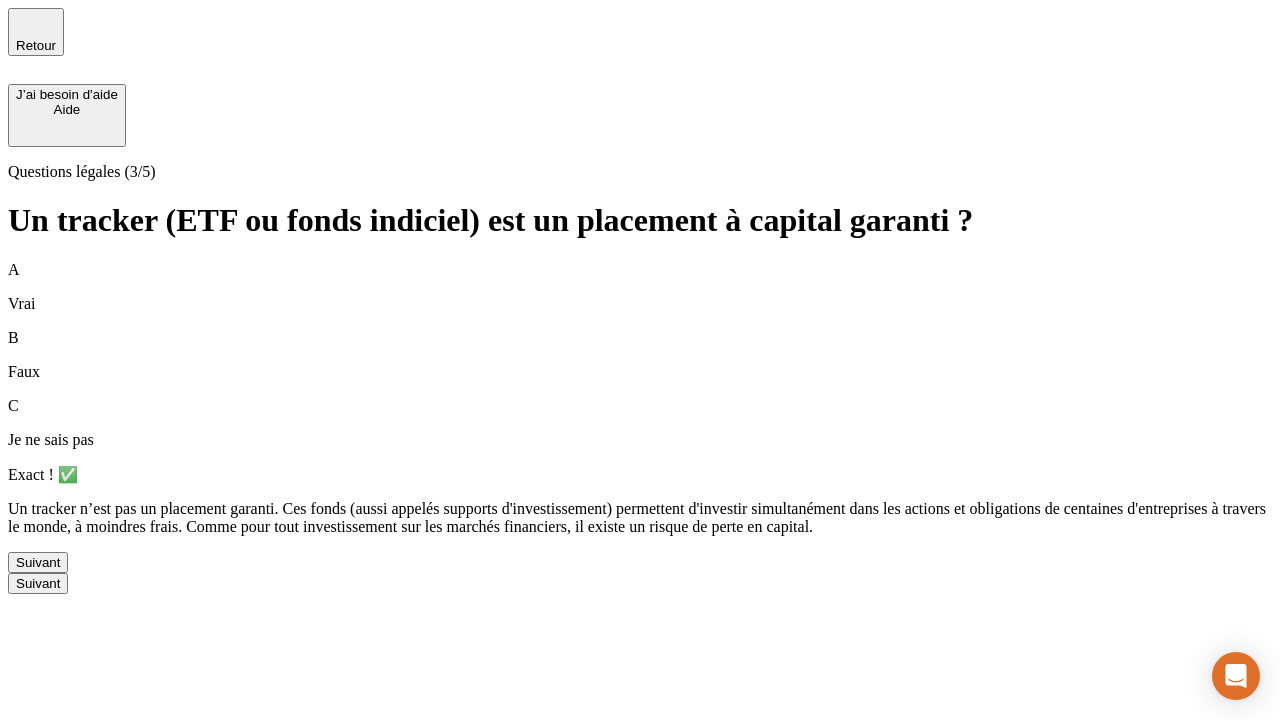 click on "Suivant" at bounding box center [38, 562] 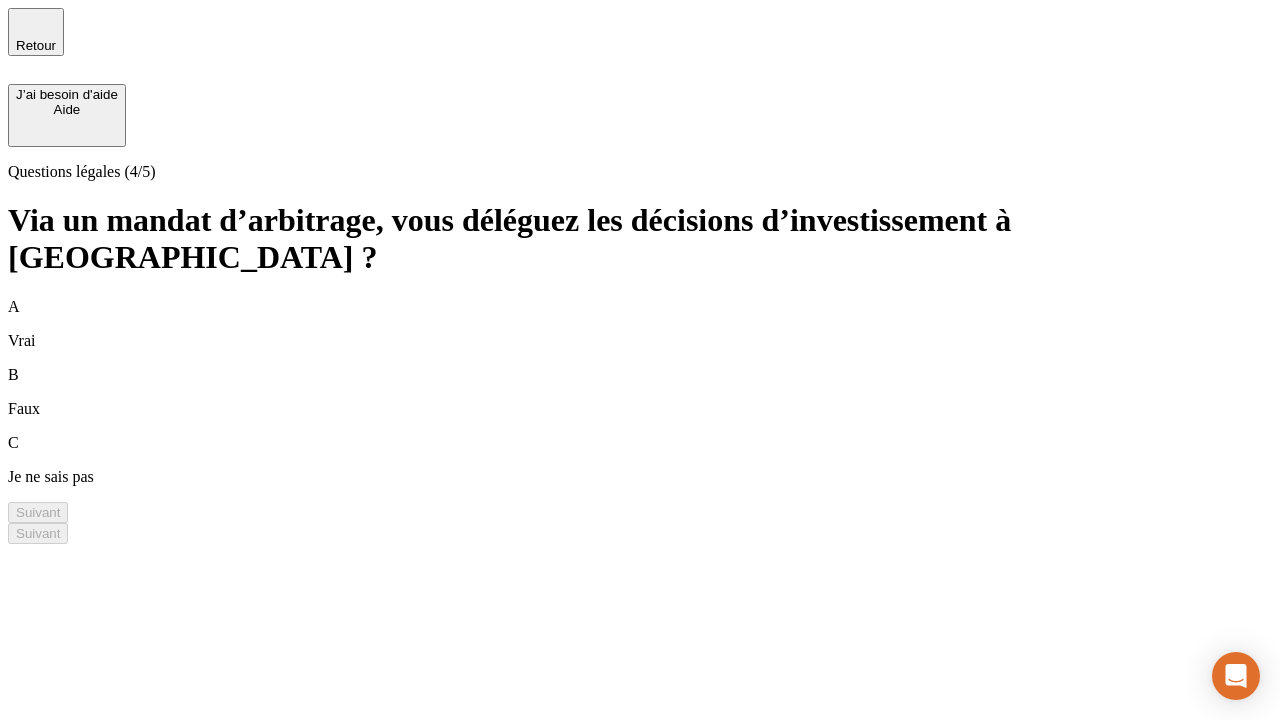 click on "A Vrai" at bounding box center [640, 324] 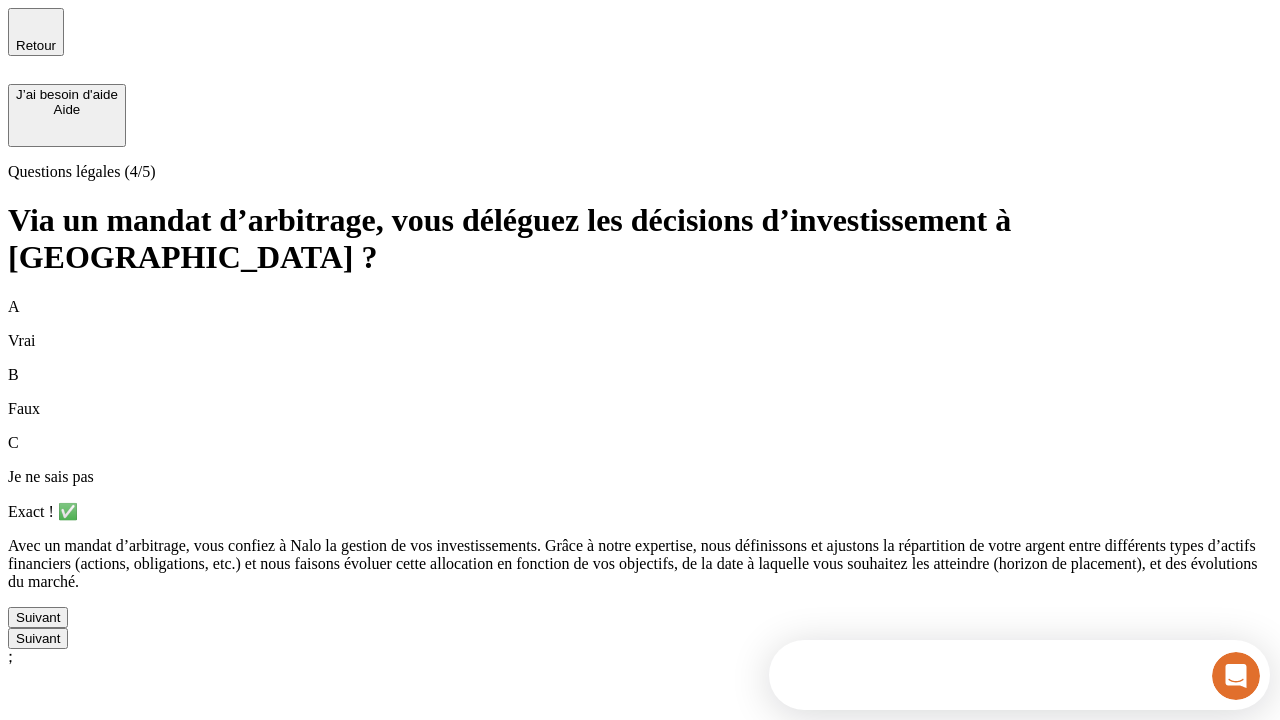 click on "Suivant" at bounding box center (38, 617) 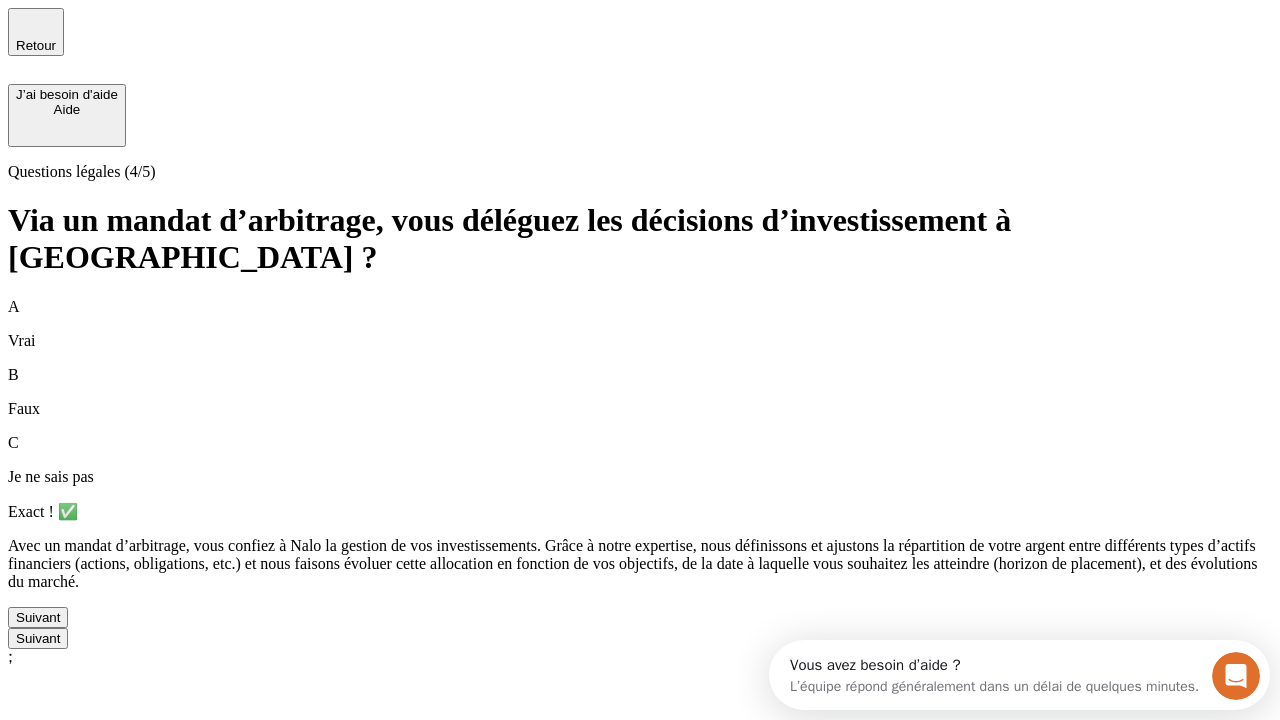 scroll, scrollTop: 0, scrollLeft: 0, axis: both 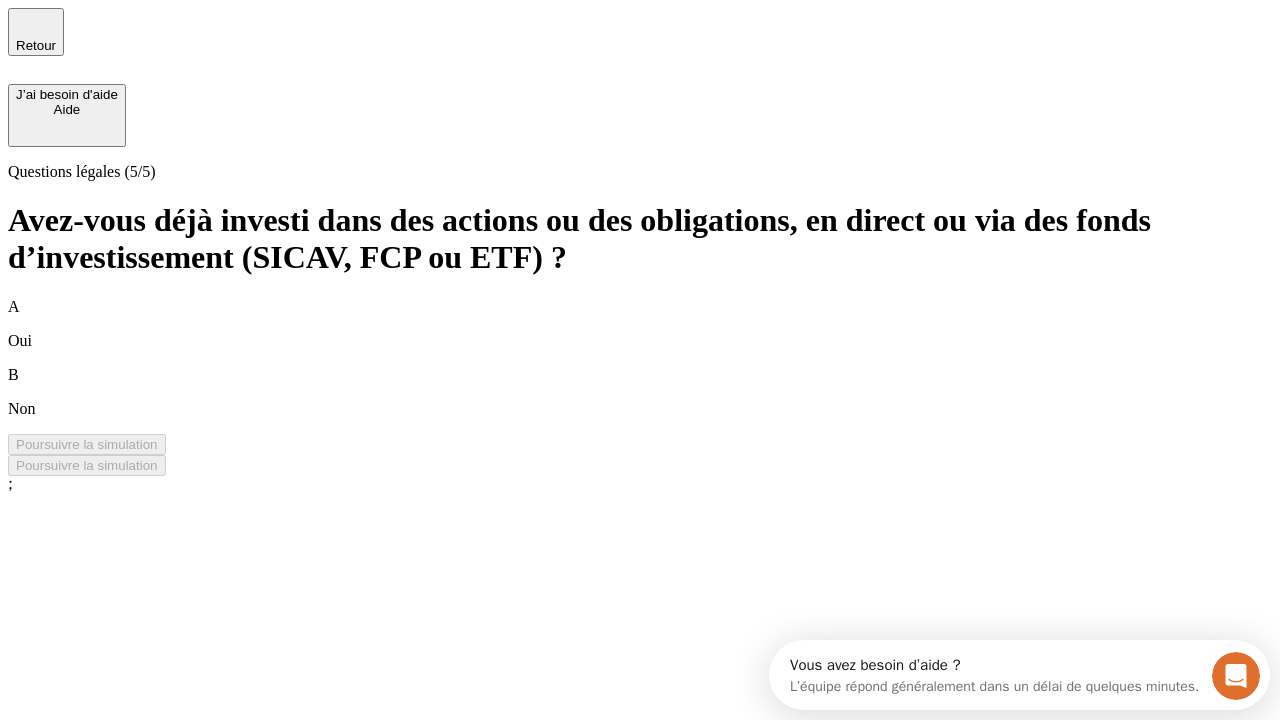 click on "B Non" at bounding box center [640, 392] 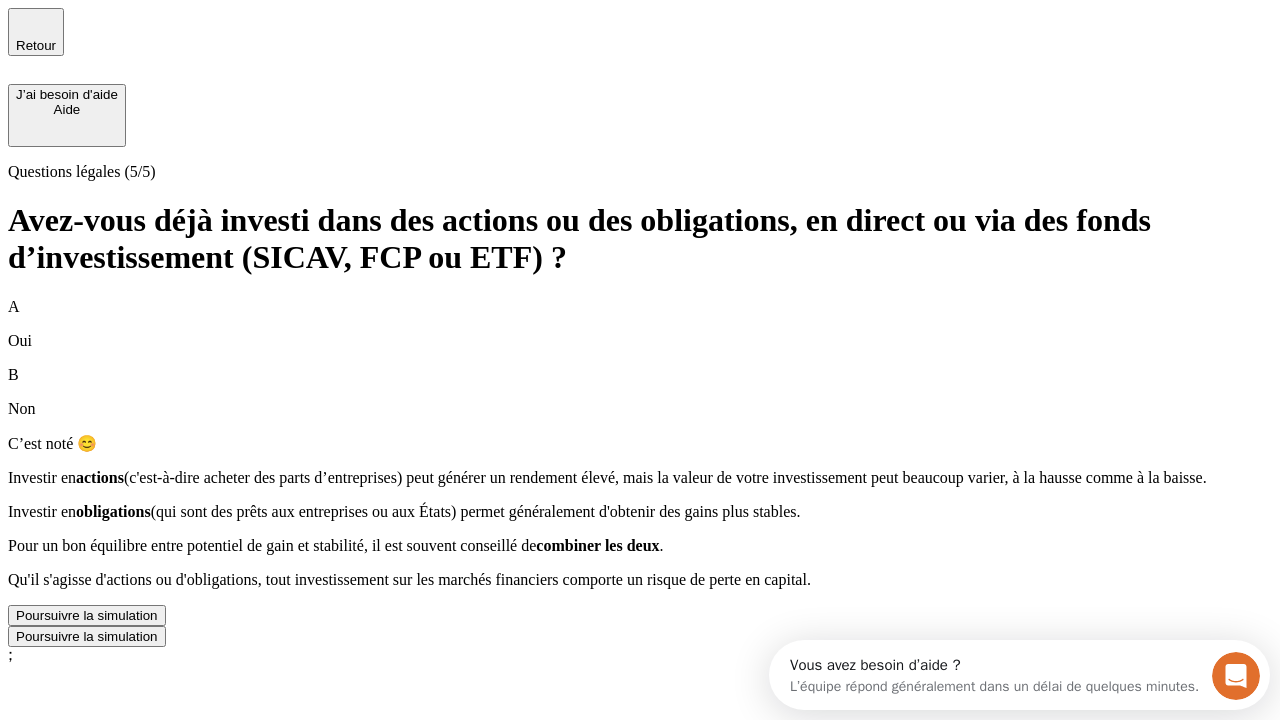 click on "Poursuivre la simulation" at bounding box center (87, 615) 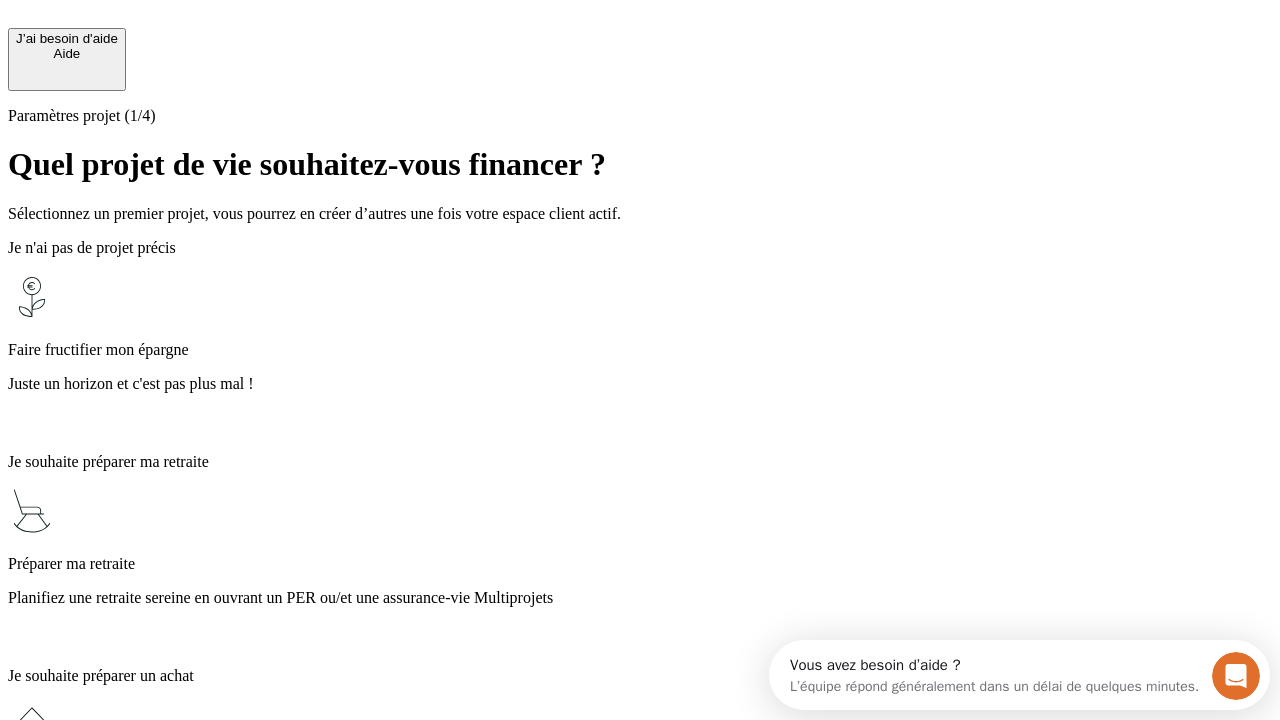 click on "Juste un horizon et c'est pas plus mal !" at bounding box center [640, 384] 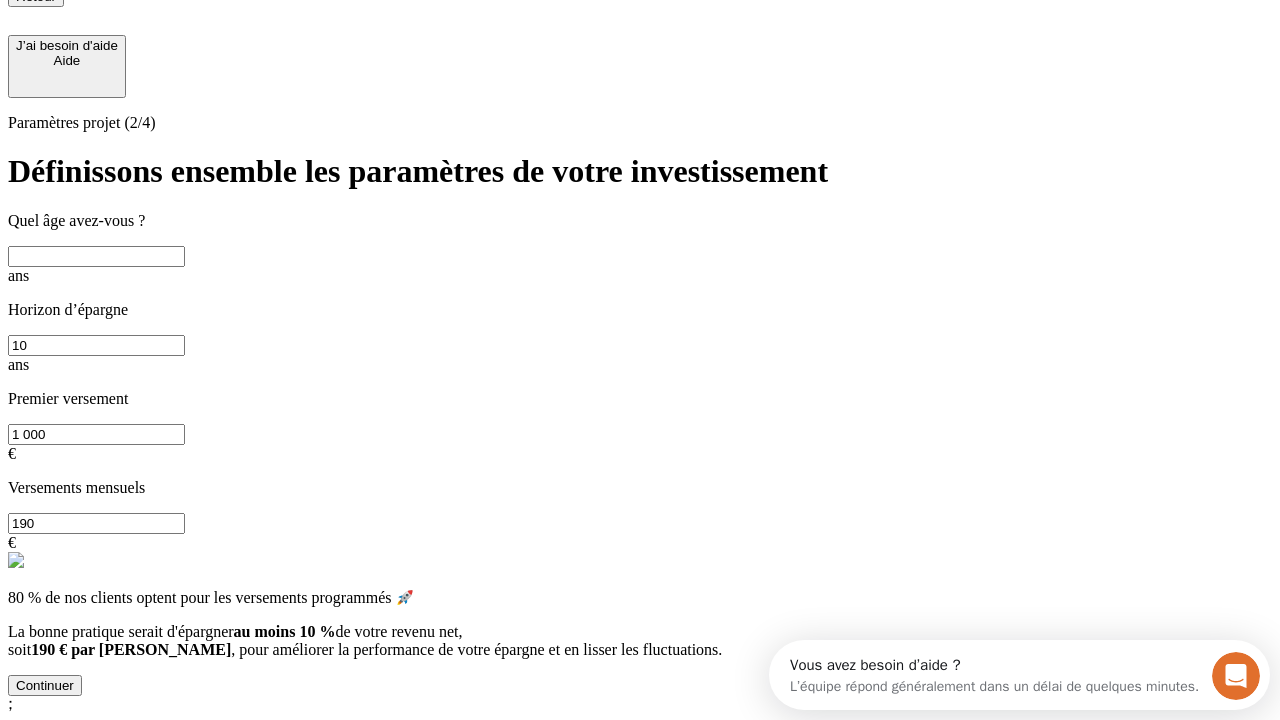 scroll, scrollTop: 30, scrollLeft: 0, axis: vertical 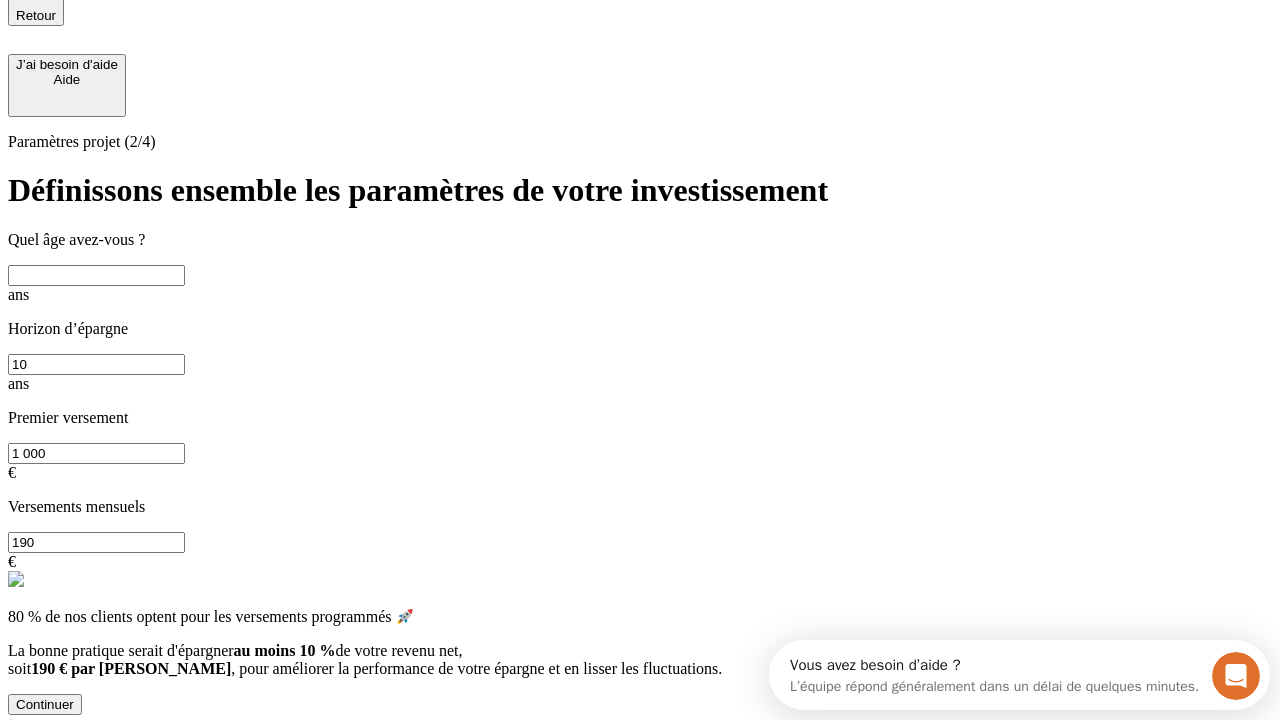click at bounding box center [96, 275] 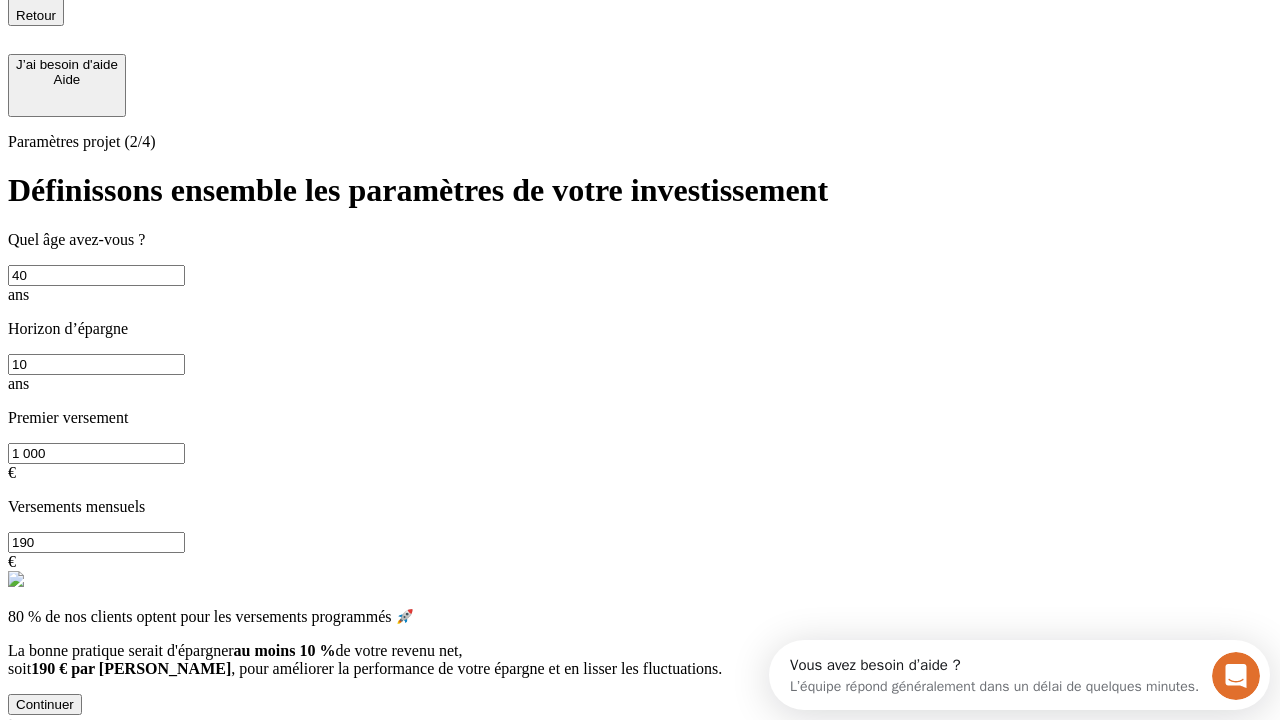 type on "40" 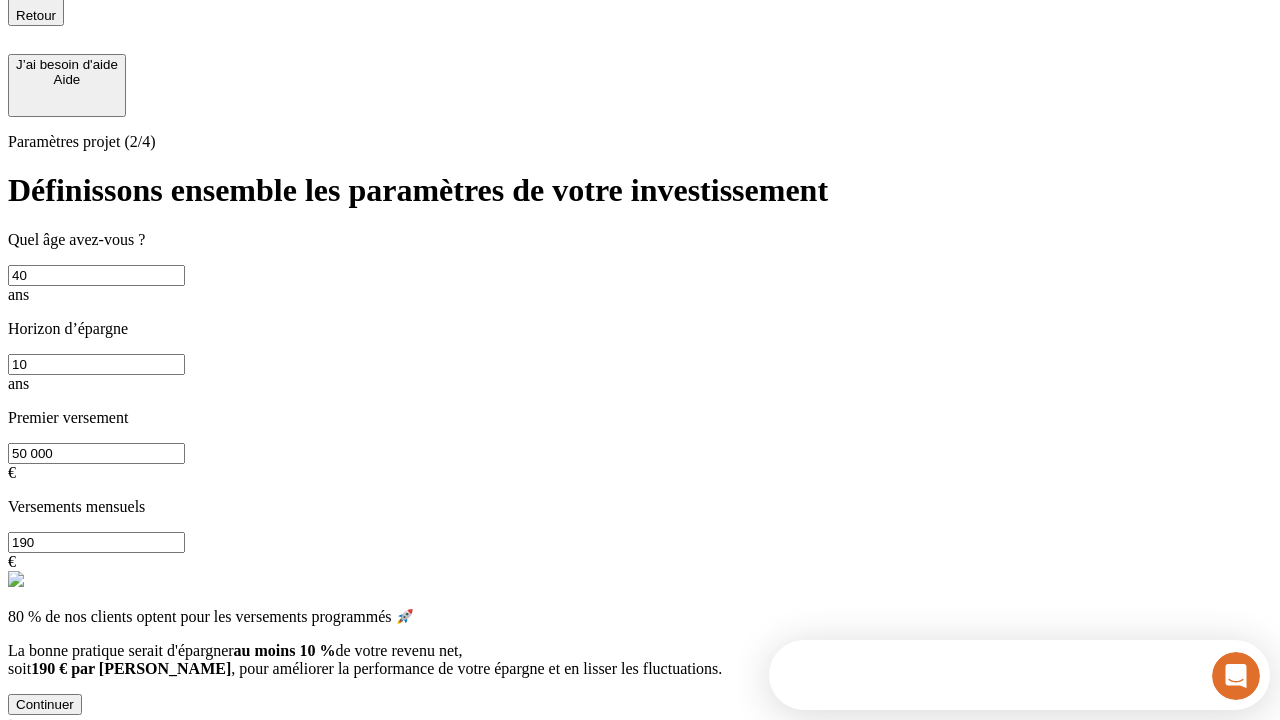 type on "50 000" 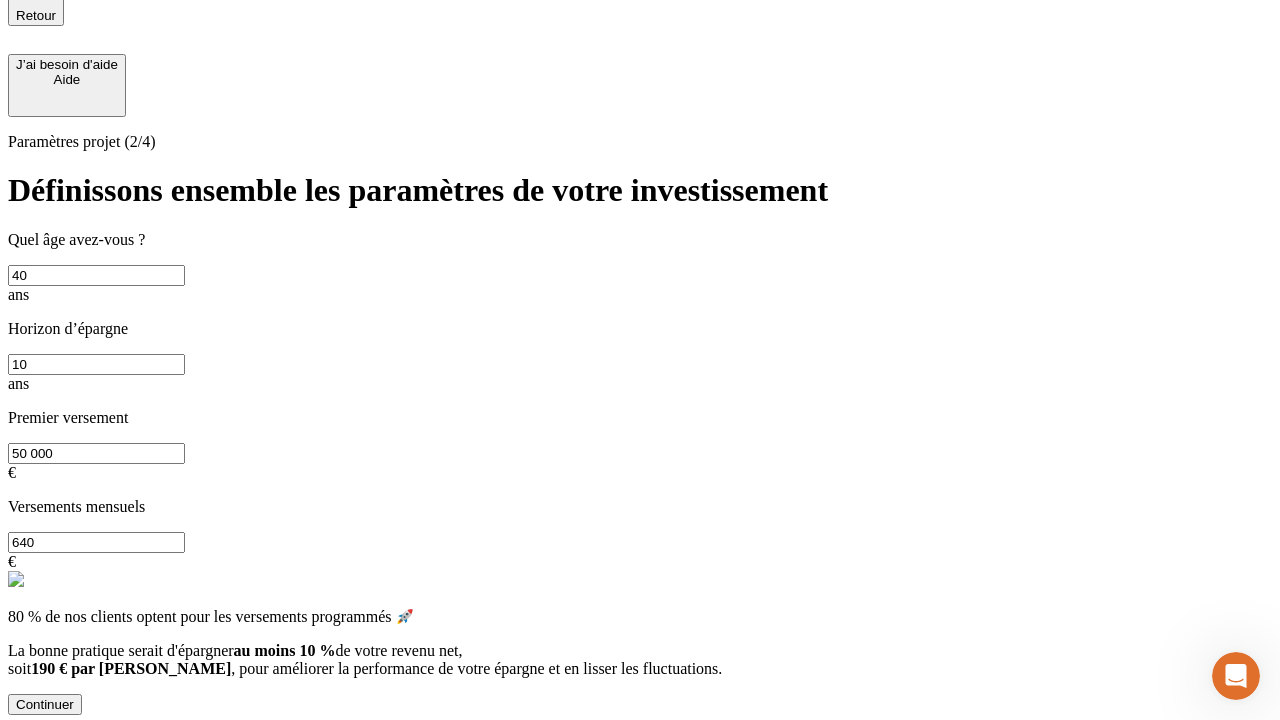 scroll, scrollTop: 12, scrollLeft: 0, axis: vertical 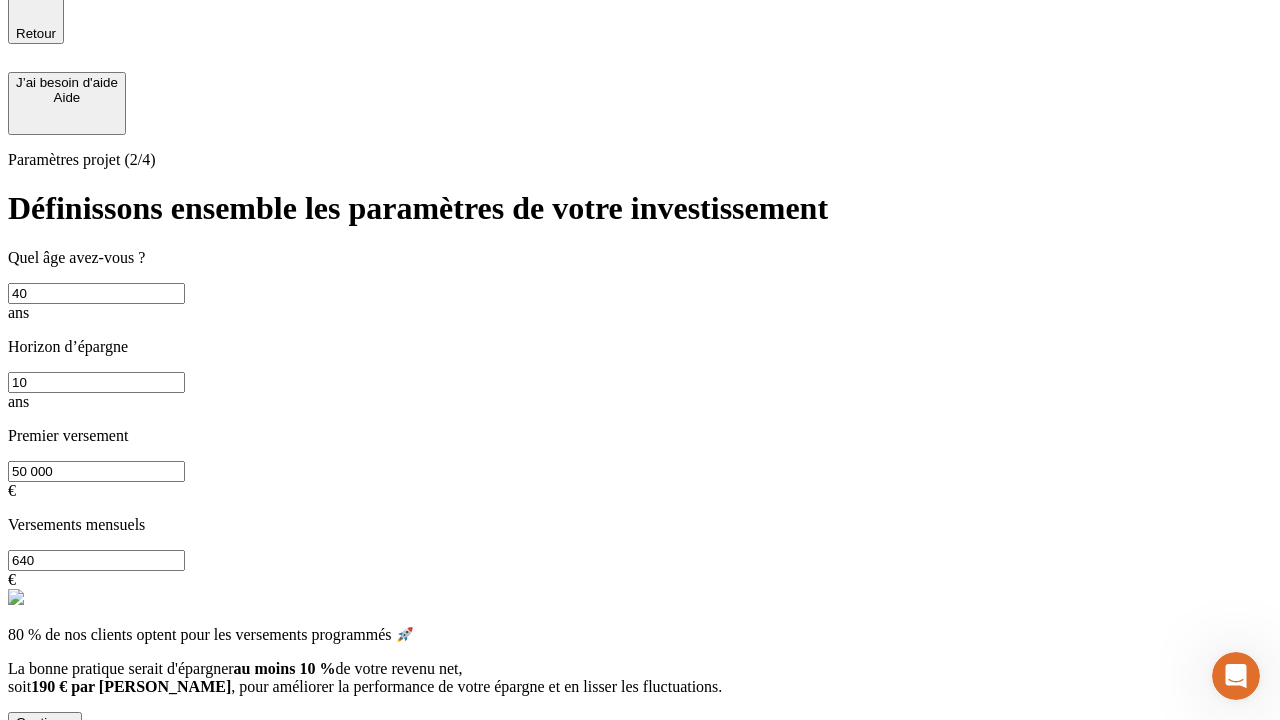 type on "640" 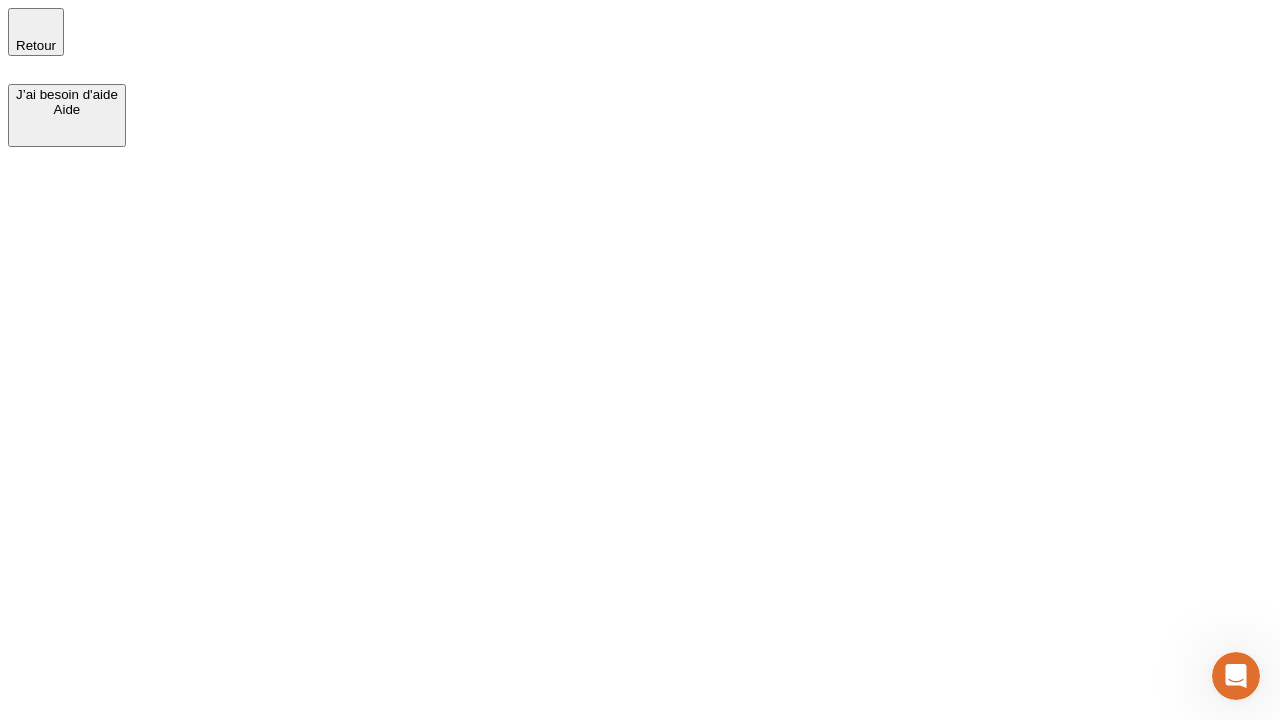 scroll, scrollTop: 0, scrollLeft: 0, axis: both 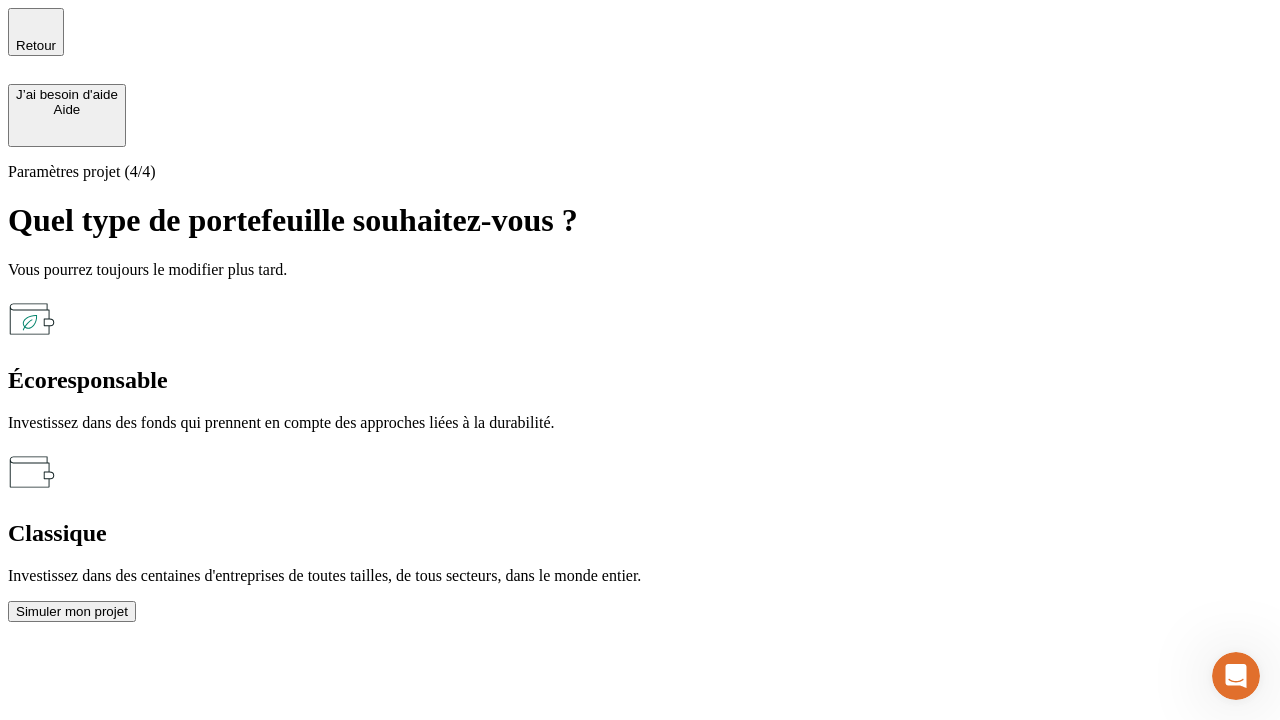 click on "Écoresponsable" at bounding box center [640, 380] 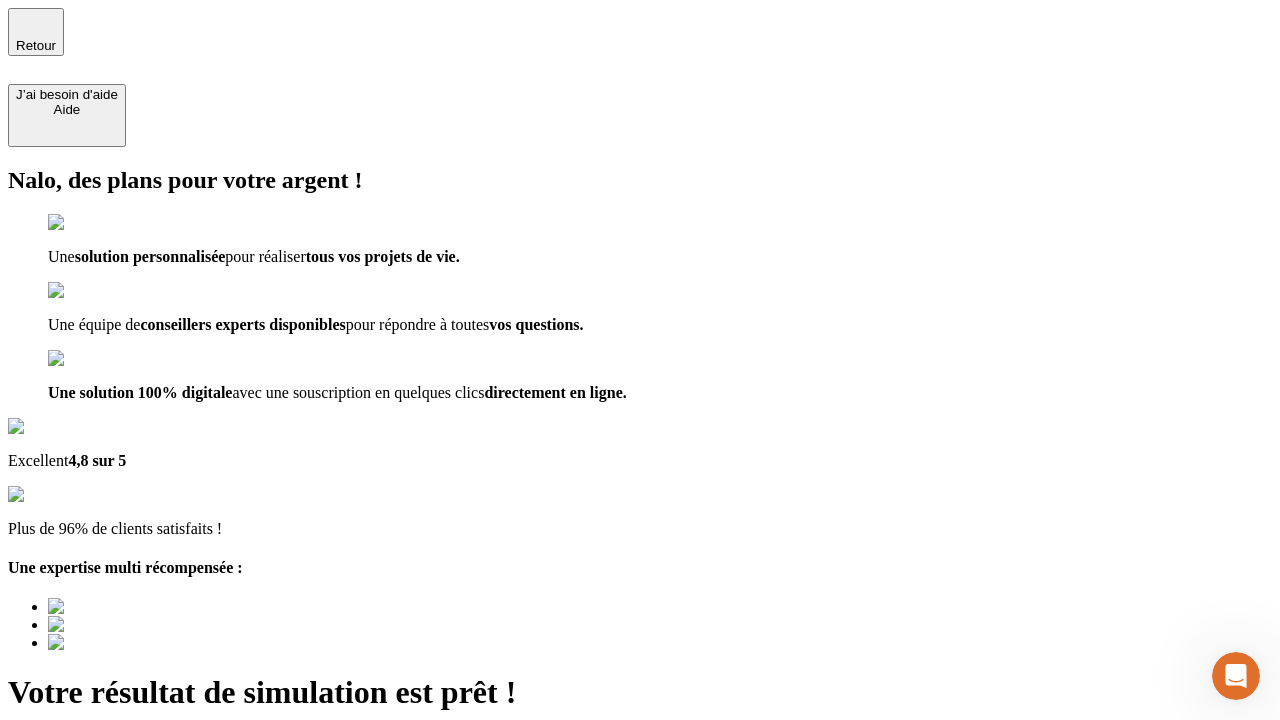 click on "Découvrir ma simulation" at bounding box center (87, 847) 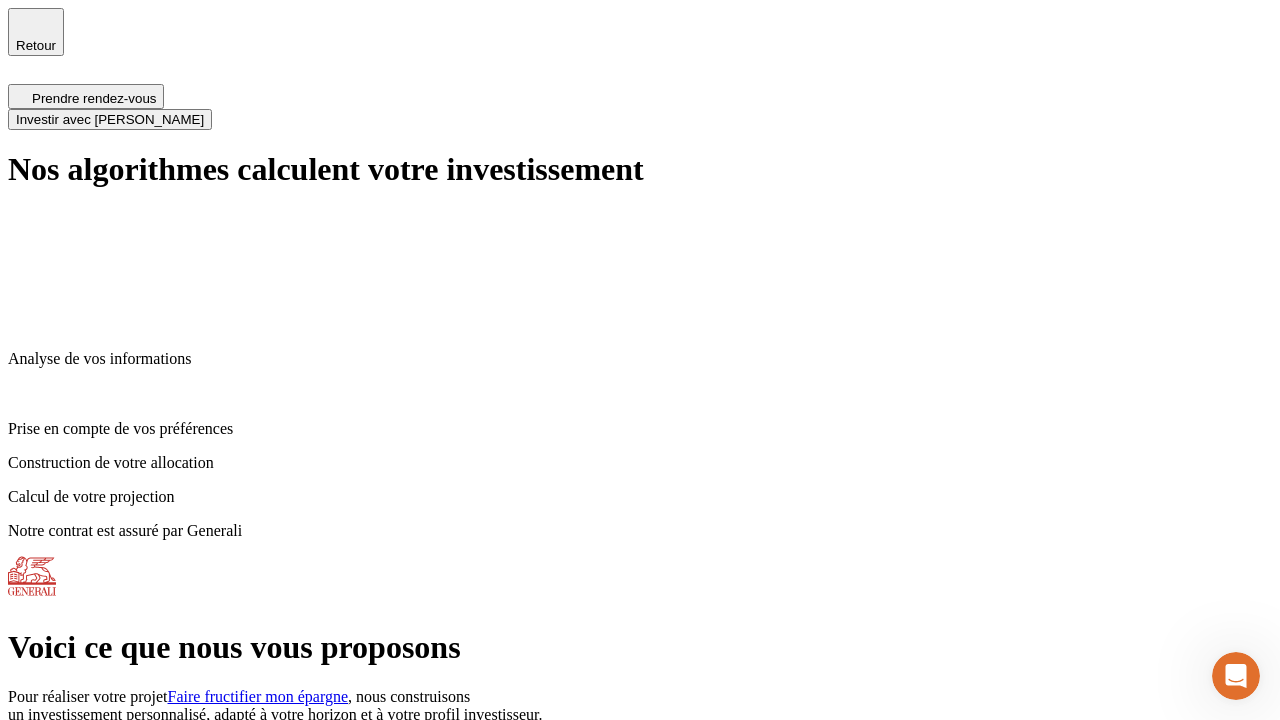 click on "Investir avec [PERSON_NAME]" at bounding box center [110, 119] 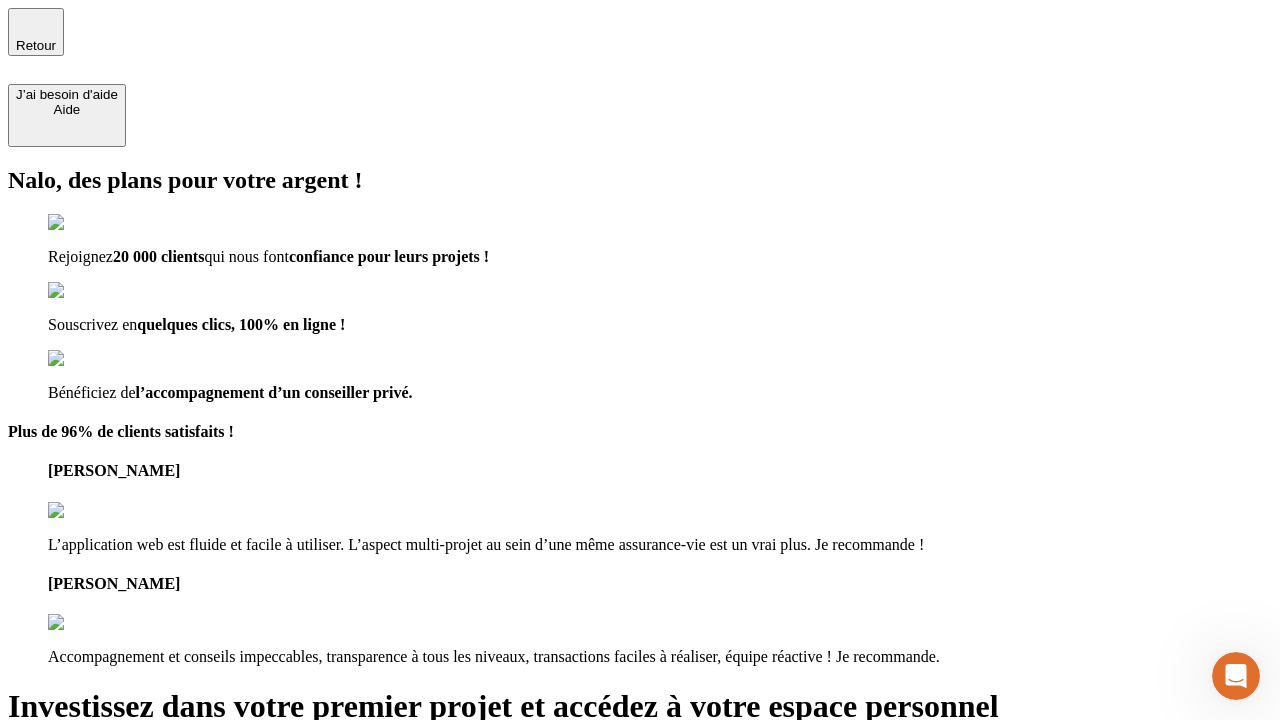 type on "[EMAIL_ADDRESS][DOMAIN_NAME]" 